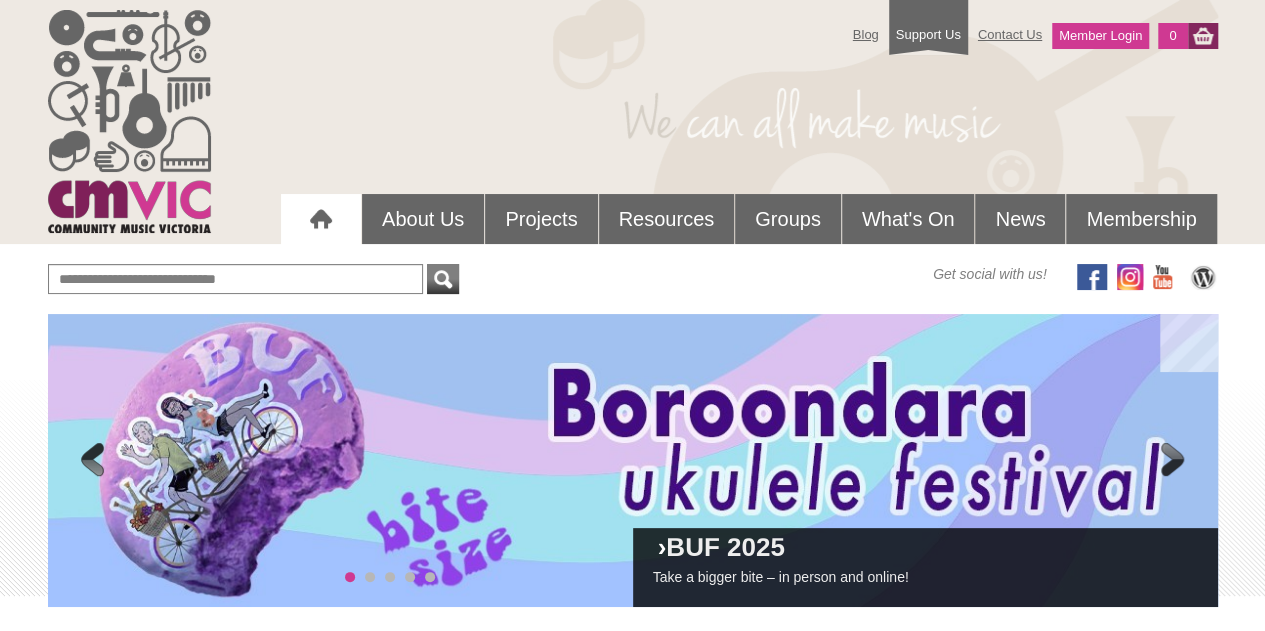 scroll, scrollTop: 200, scrollLeft: 0, axis: vertical 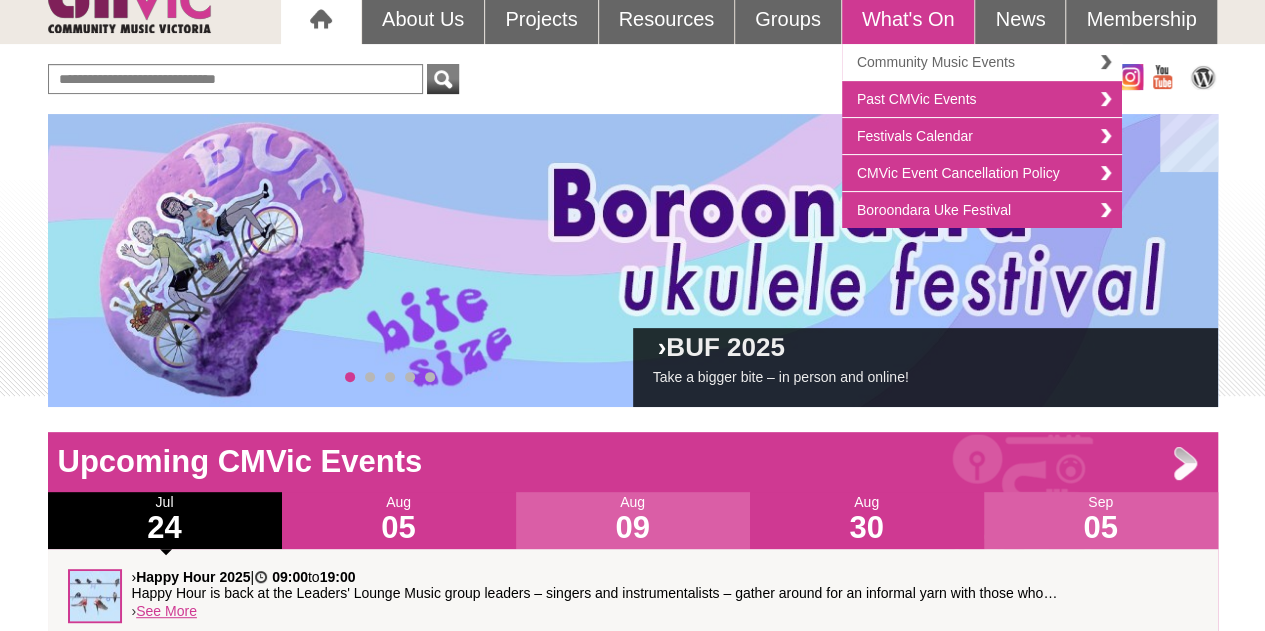 click on "Community Music Events" at bounding box center (982, 62) 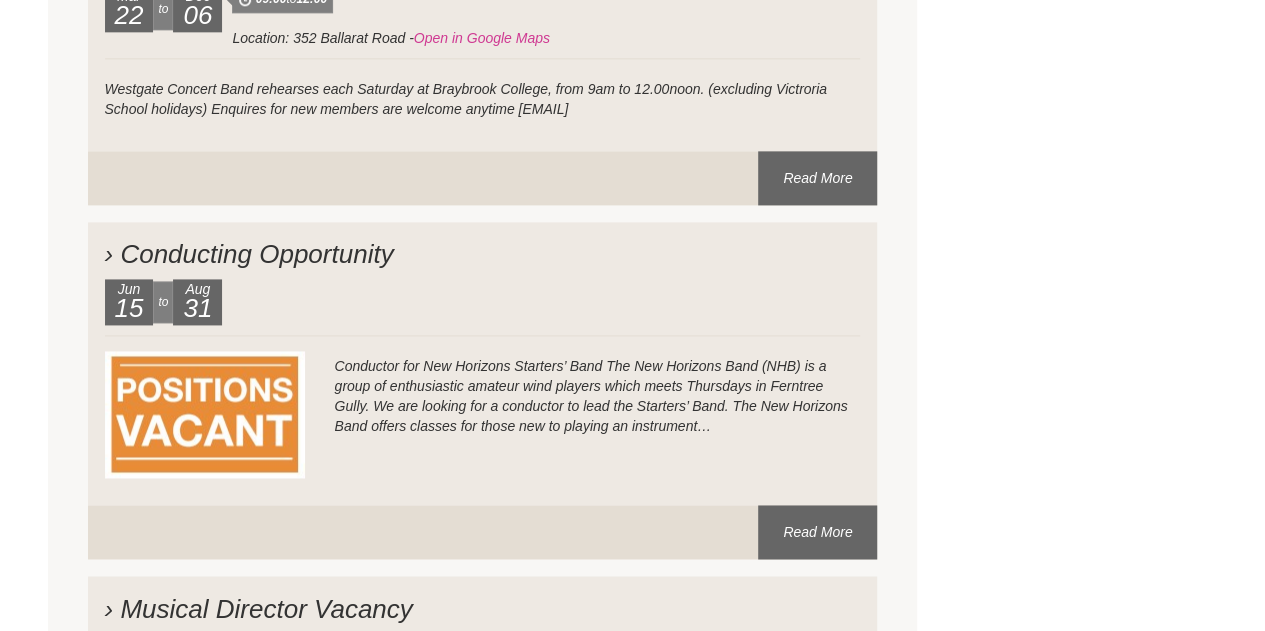 scroll, scrollTop: 5200, scrollLeft: 0, axis: vertical 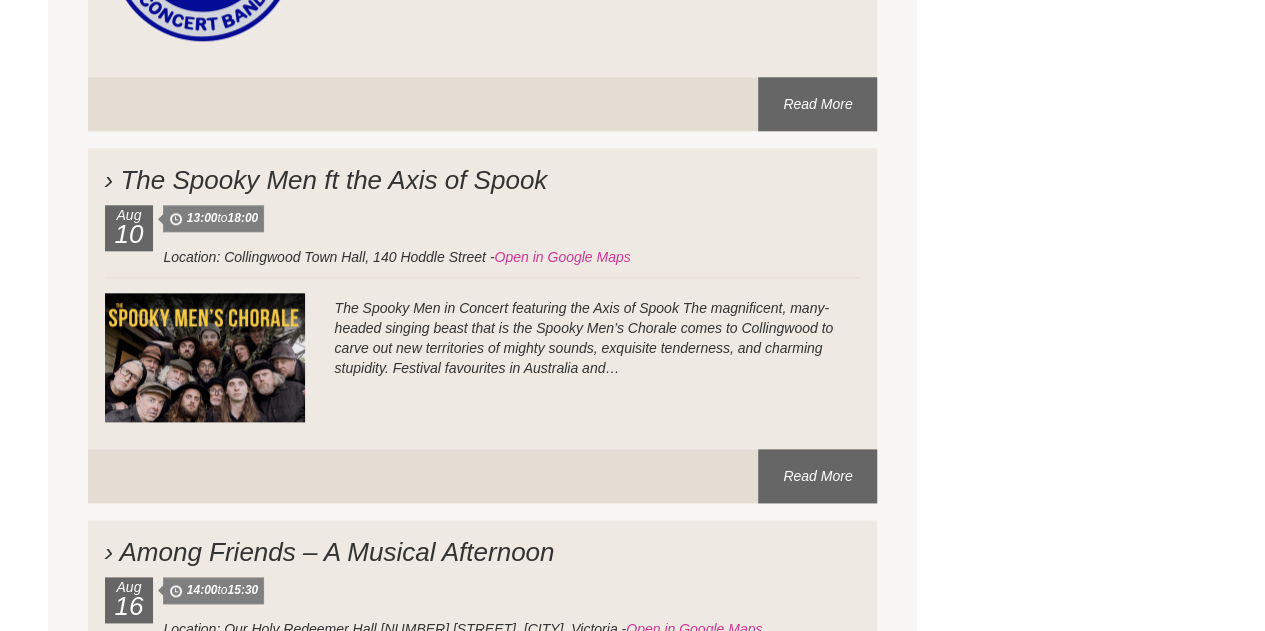 click on "Blog
Support Us
Contact Us
Member Login
0
About Us" at bounding box center [632, -2633] 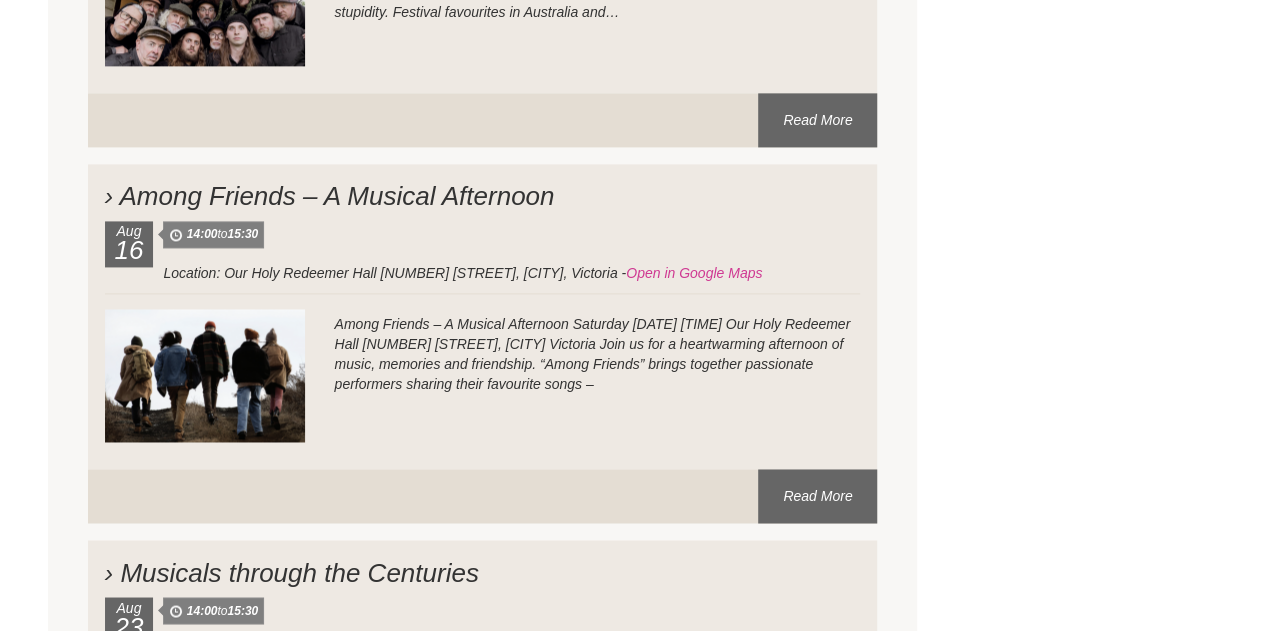 scroll, scrollTop: 9000, scrollLeft: 0, axis: vertical 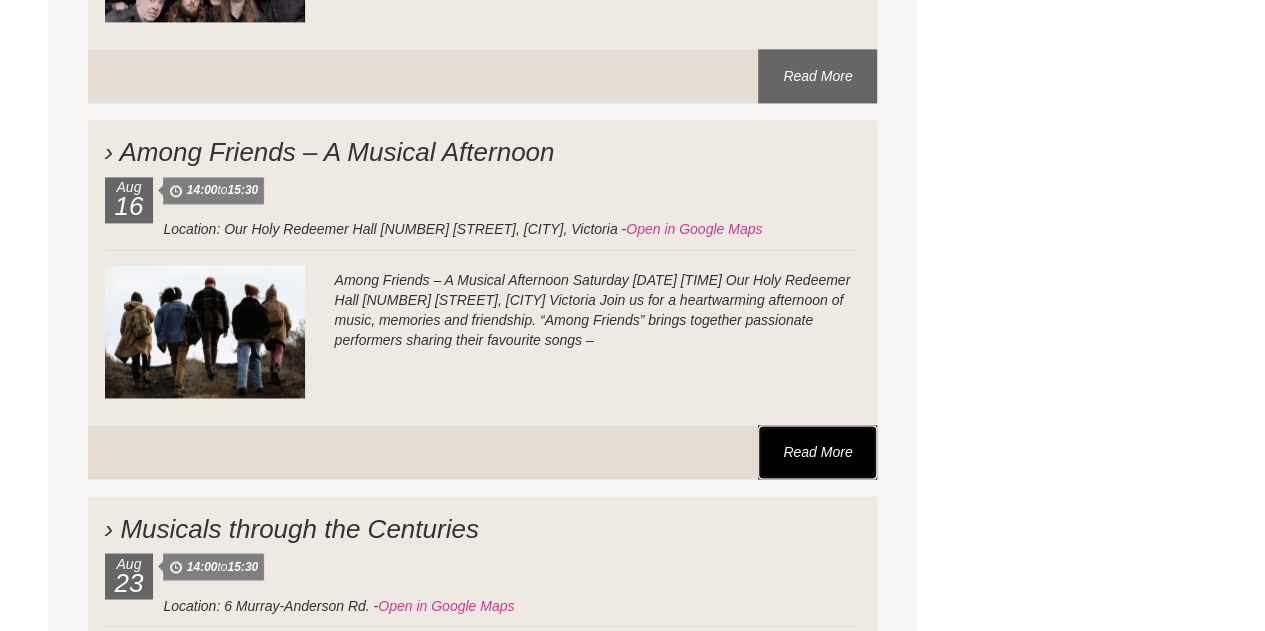 drag, startPoint x: 734, startPoint y: 422, endPoint x: 822, endPoint y: 438, distance: 89.44272 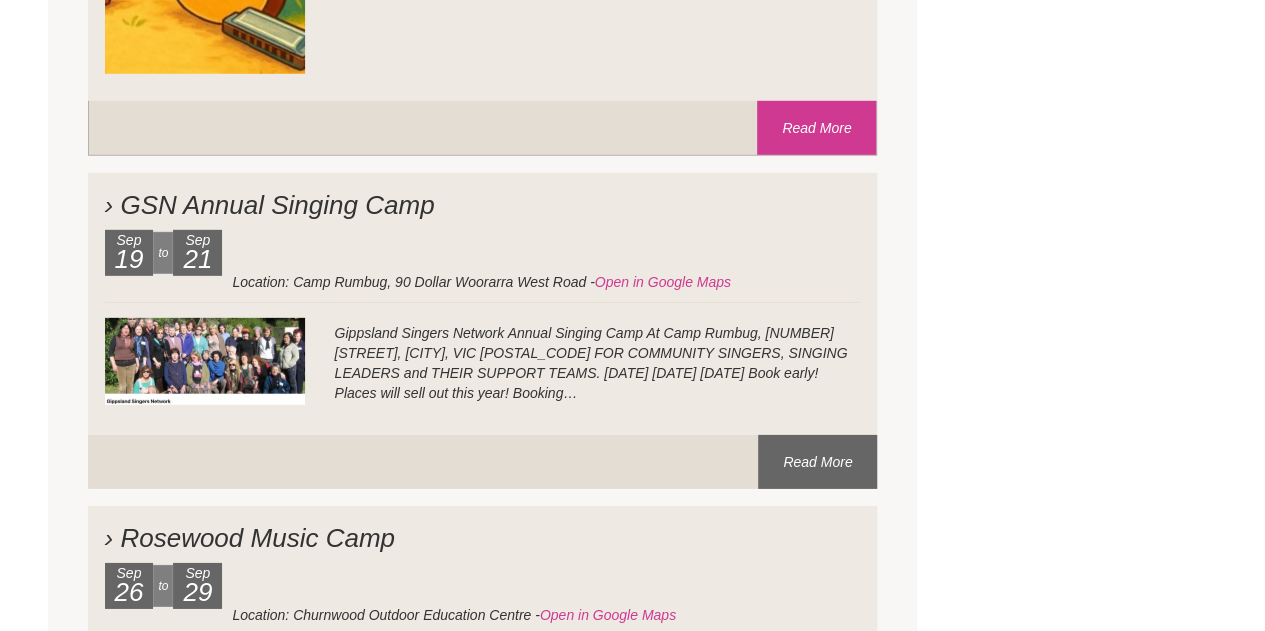 scroll, scrollTop: 10600, scrollLeft: 0, axis: vertical 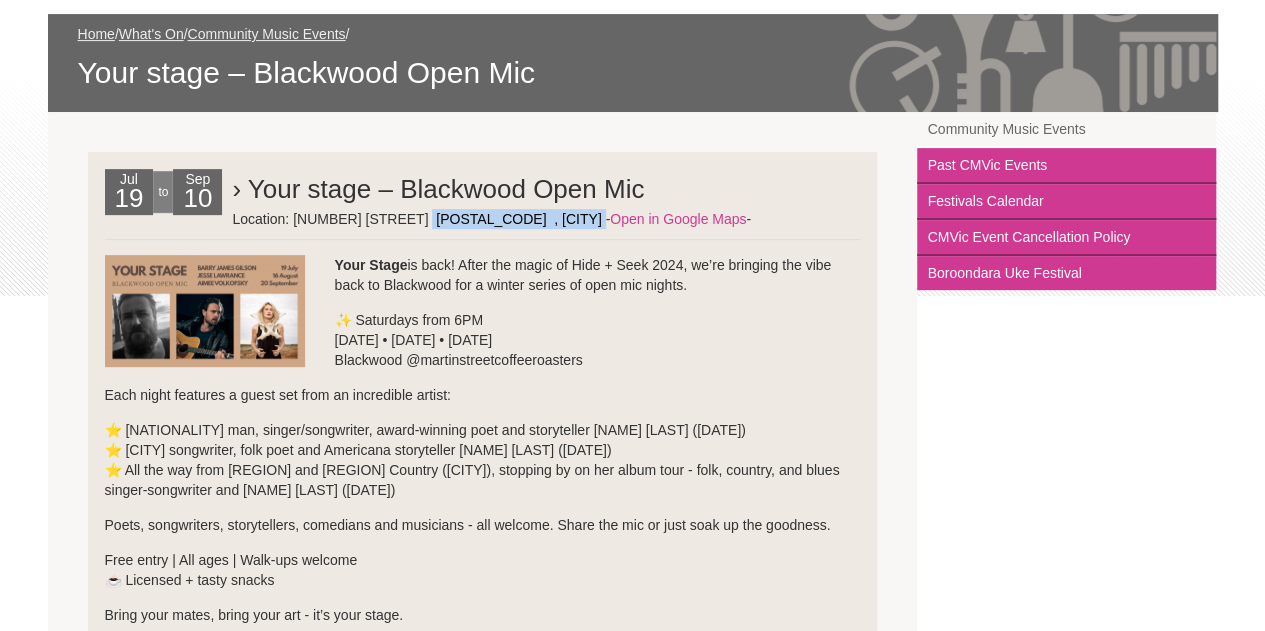 drag, startPoint x: 490, startPoint y: 214, endPoint x: 293, endPoint y: 215, distance: 197.00253 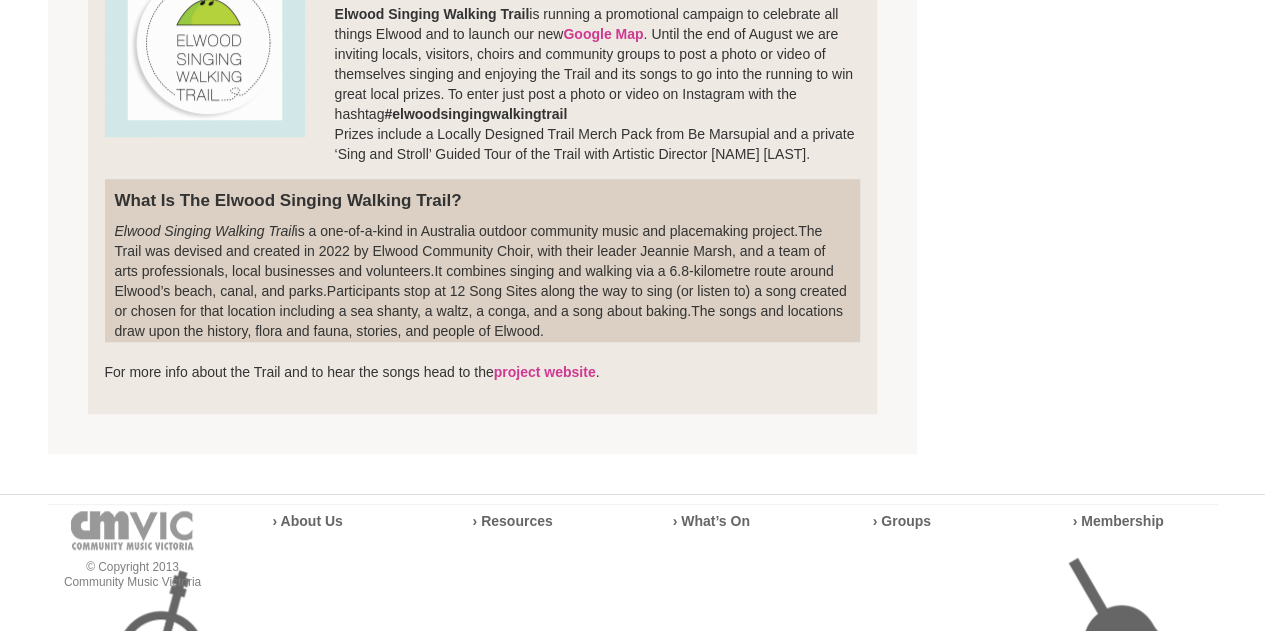 scroll, scrollTop: 600, scrollLeft: 0, axis: vertical 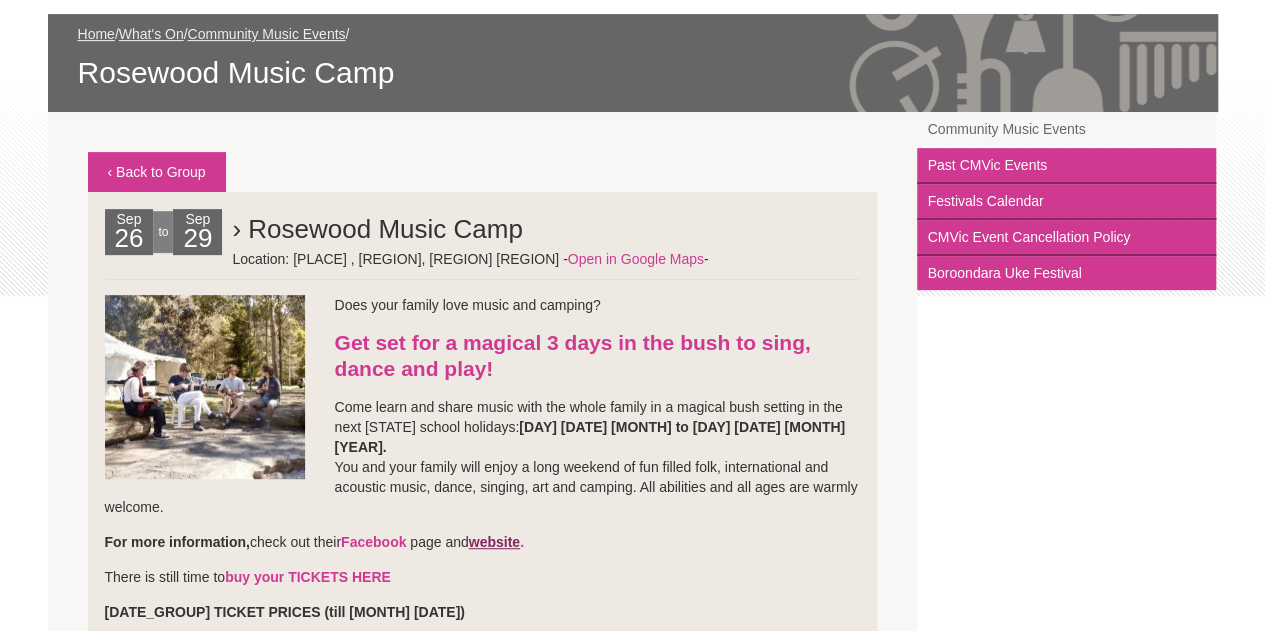 click on "website" at bounding box center (494, 542) 